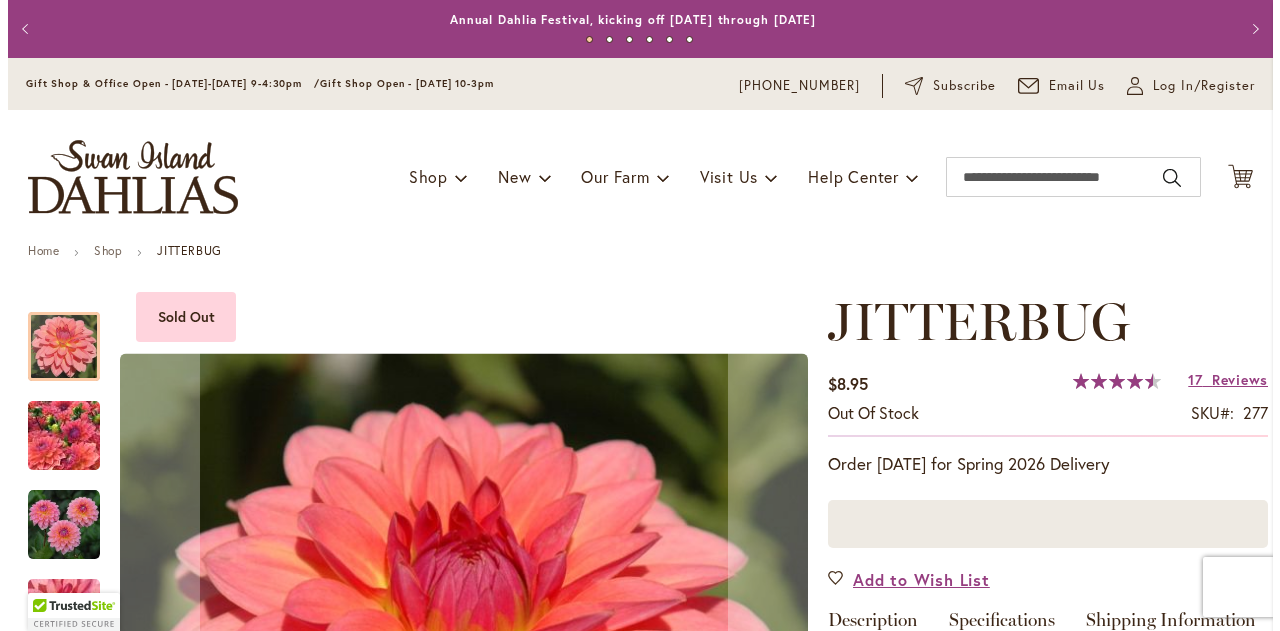 scroll, scrollTop: 0, scrollLeft: 0, axis: both 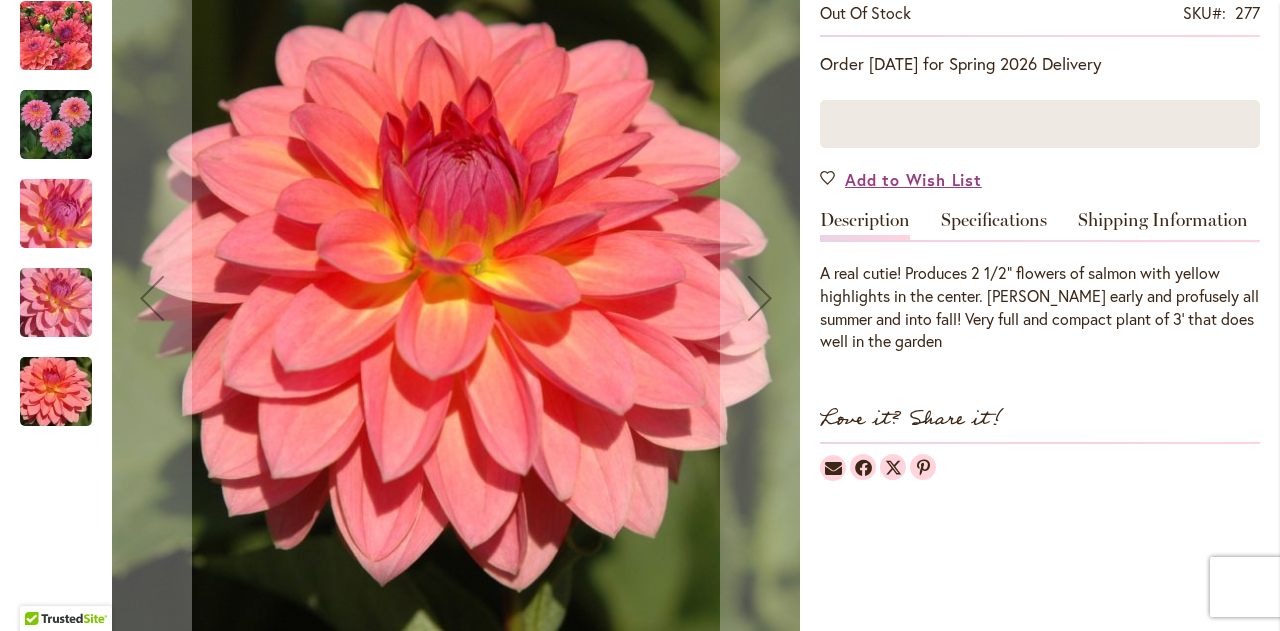 type on "**********" 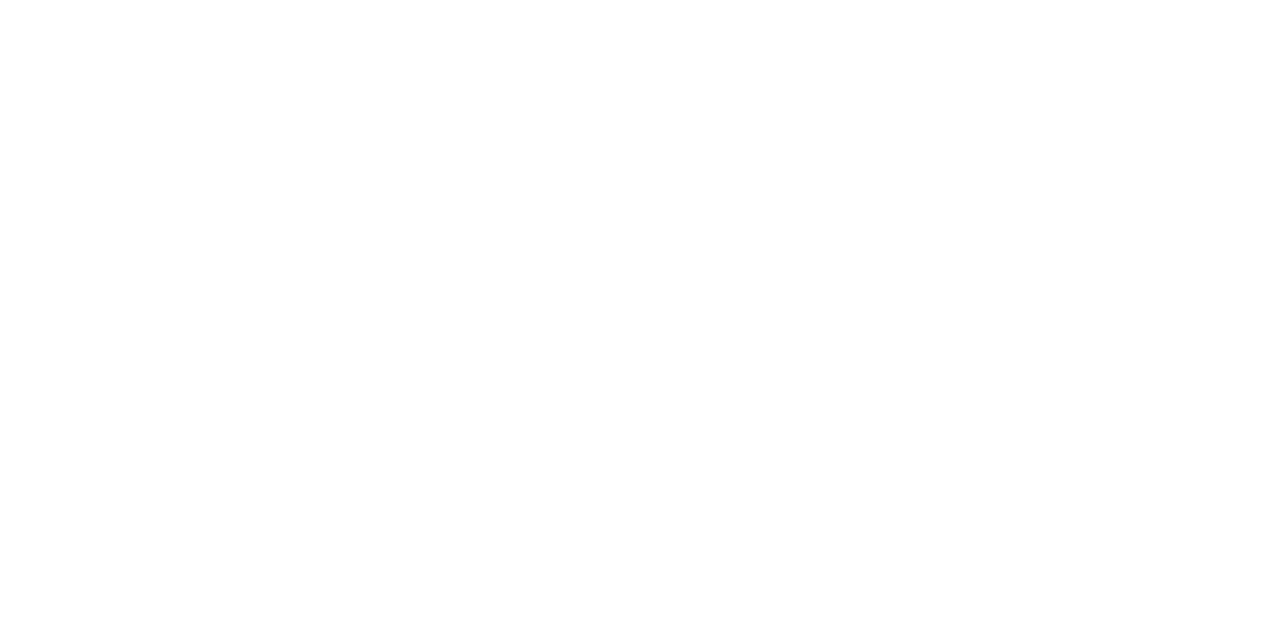 scroll, scrollTop: 0, scrollLeft: 0, axis: both 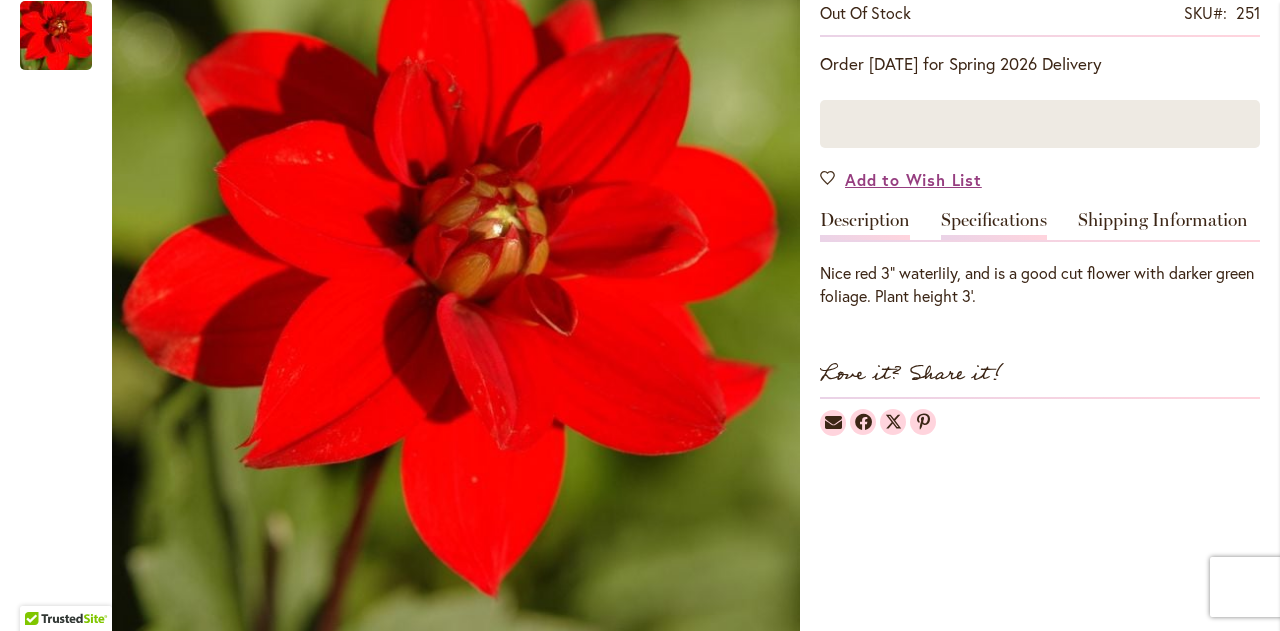 type on "**********" 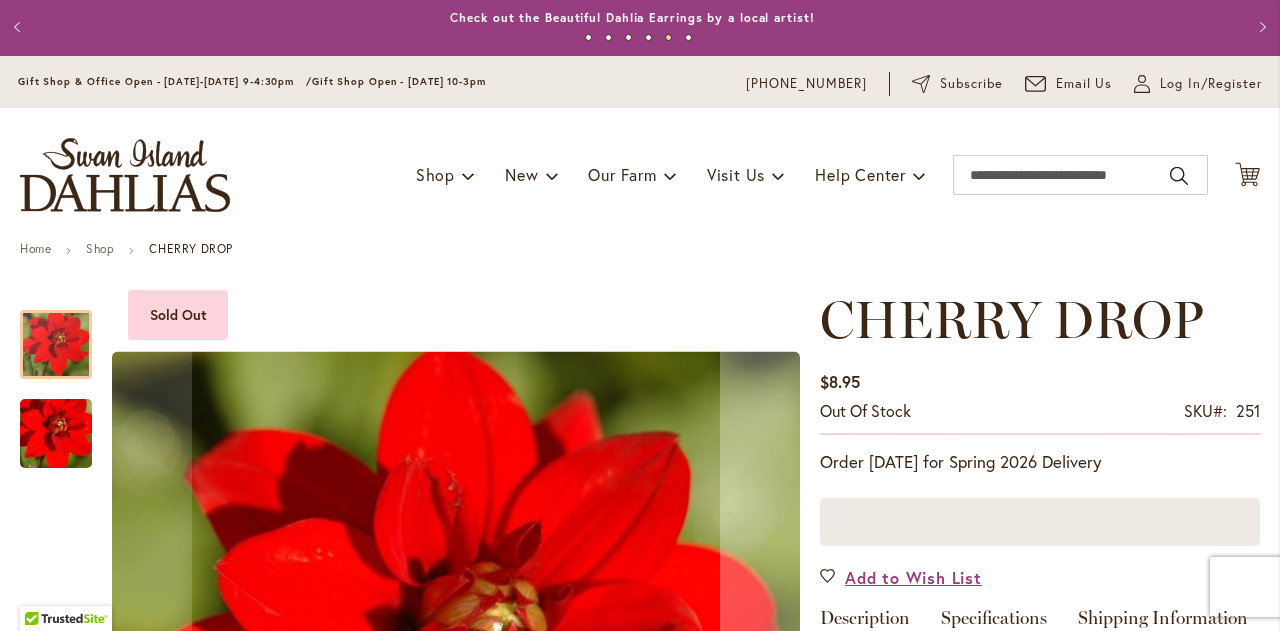 scroll, scrollTop: 0, scrollLeft: 0, axis: both 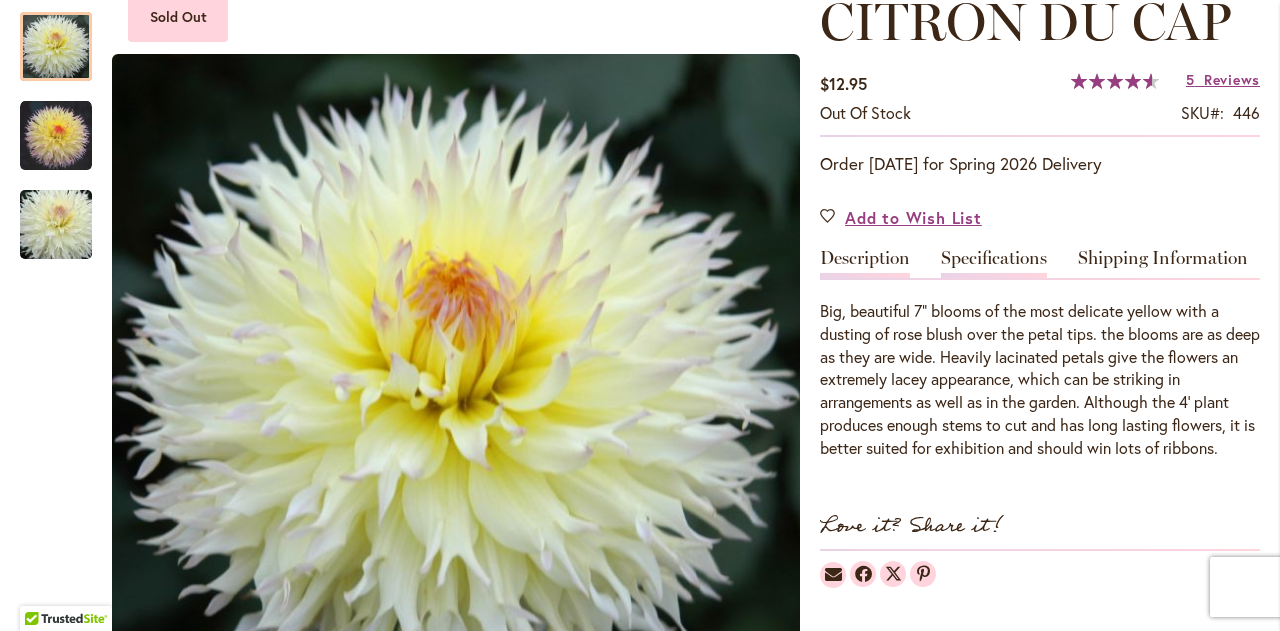 type on "**********" 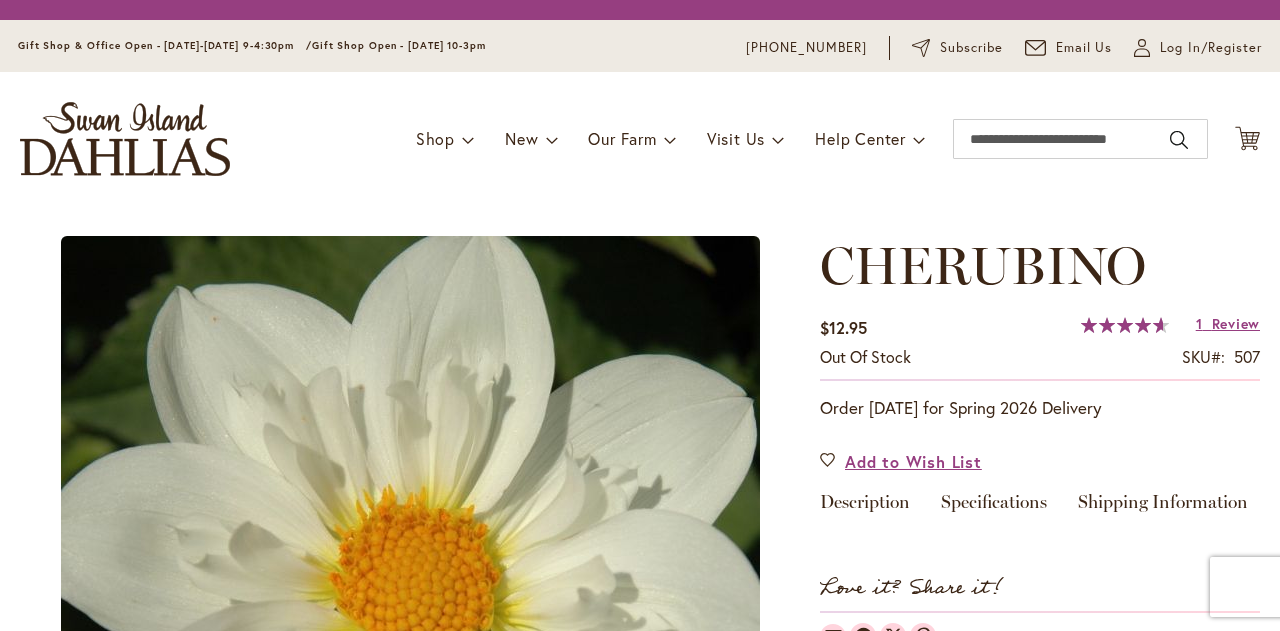 scroll, scrollTop: 0, scrollLeft: 0, axis: both 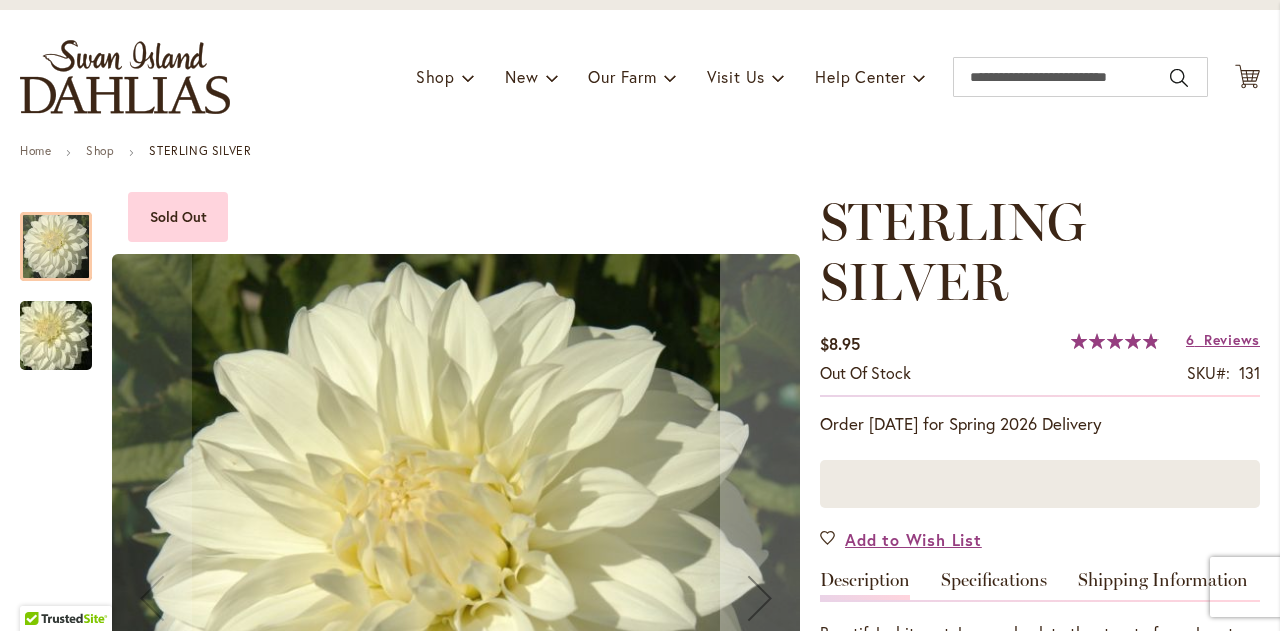 type on "**********" 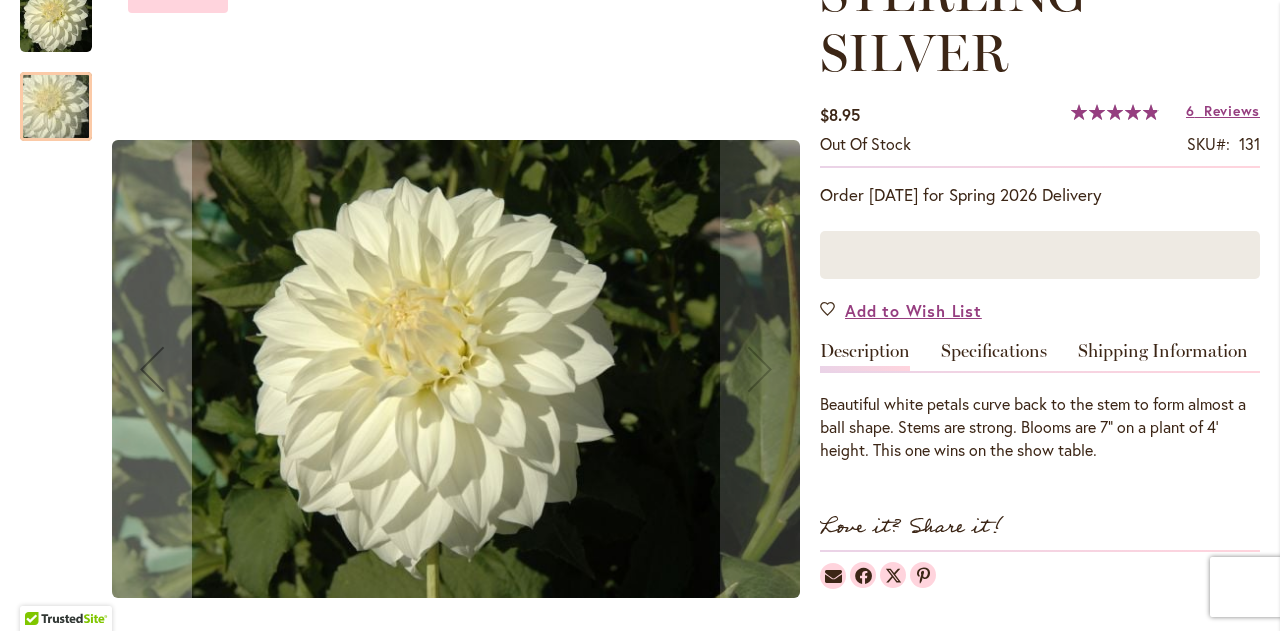 scroll, scrollTop: 400, scrollLeft: 0, axis: vertical 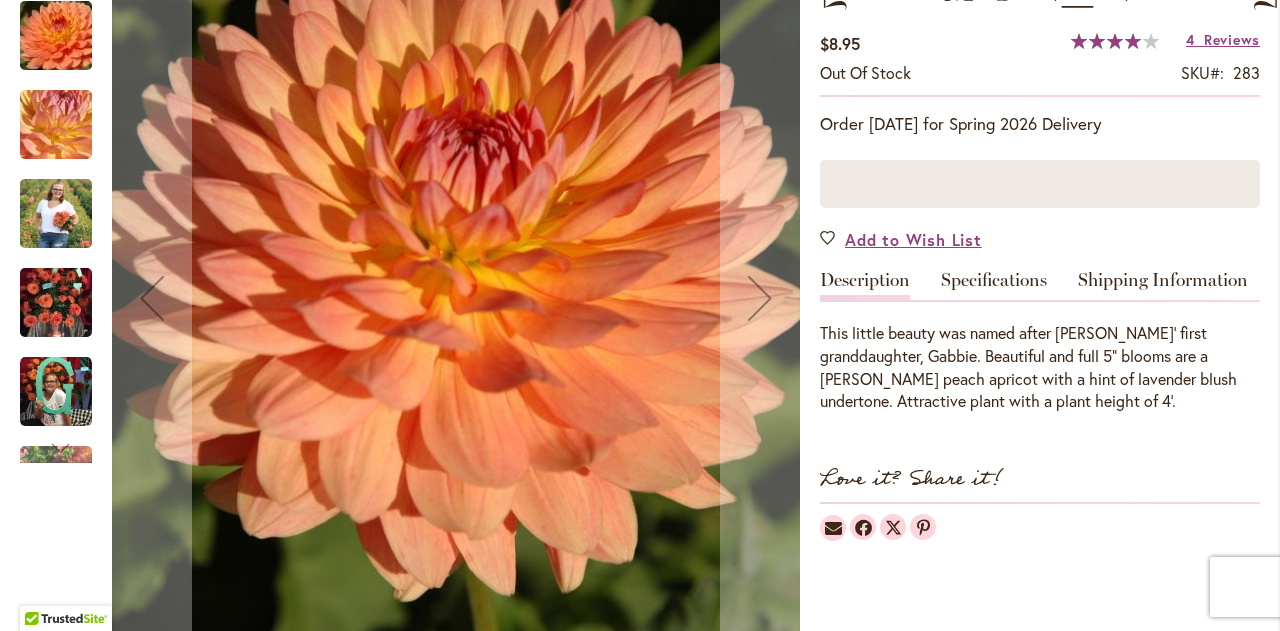 type on "**********" 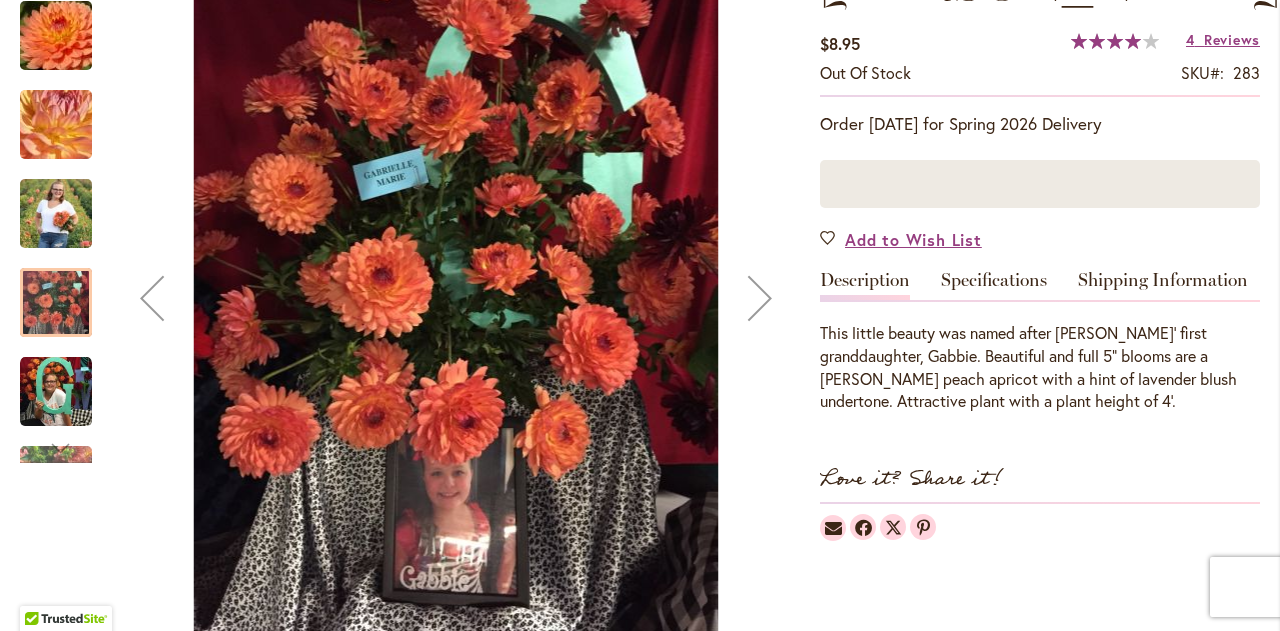 click at bounding box center (56, 213) 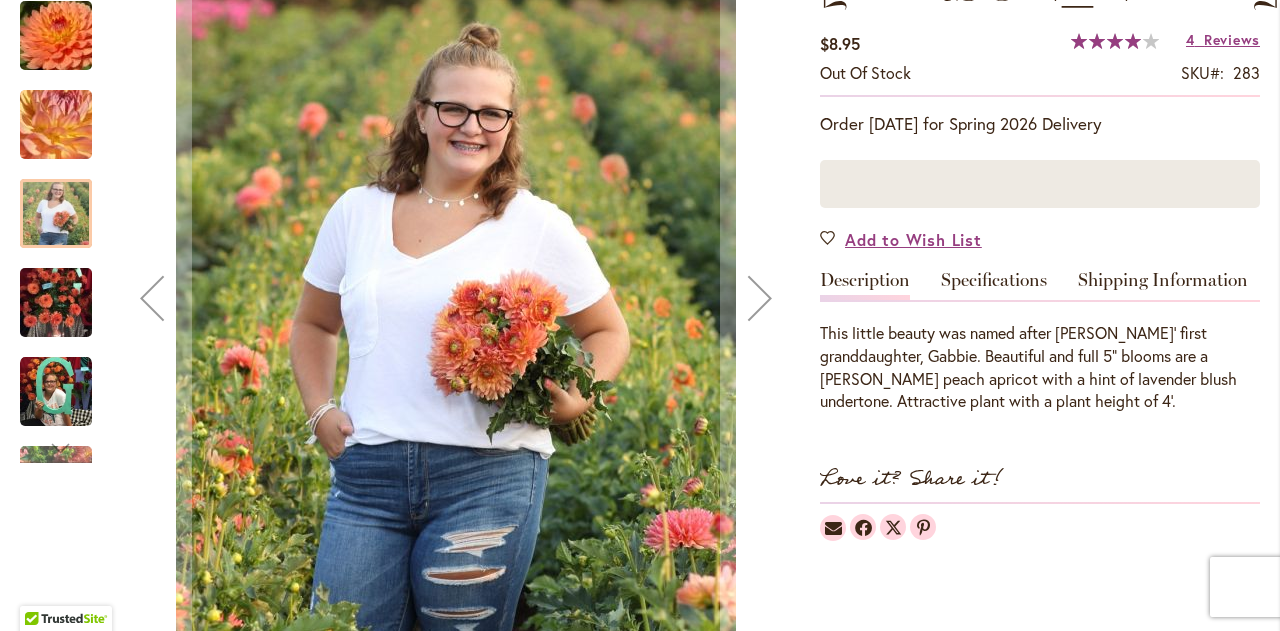 click at bounding box center (56, 392) 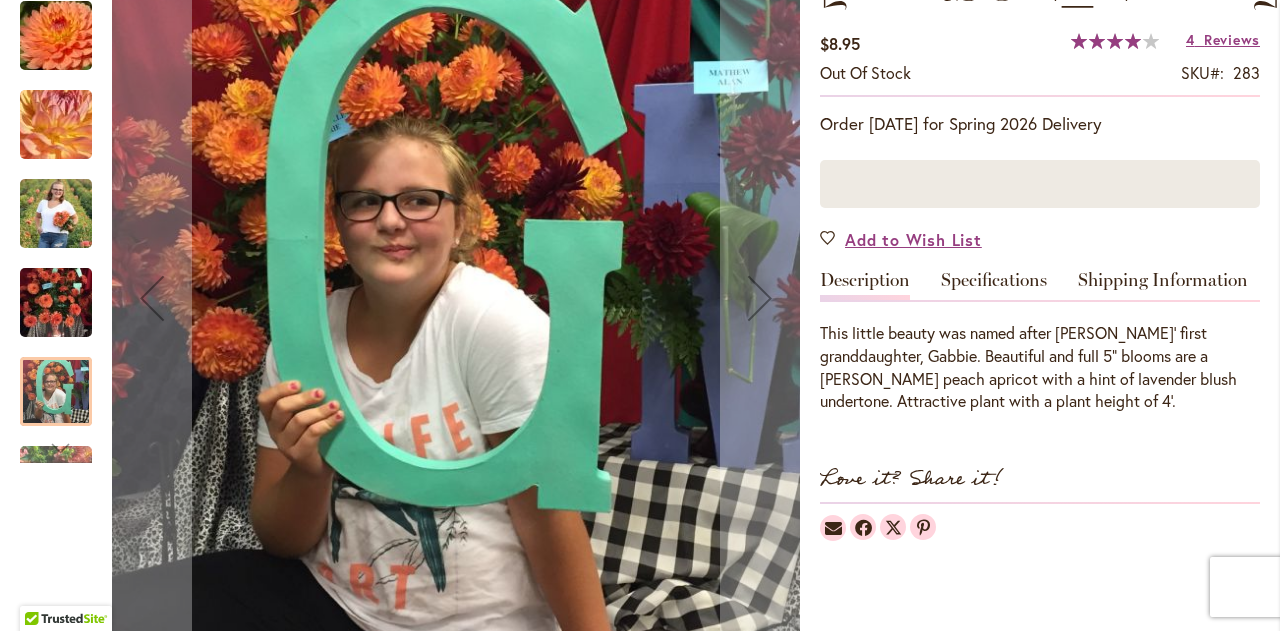 click at bounding box center [56, 125] 